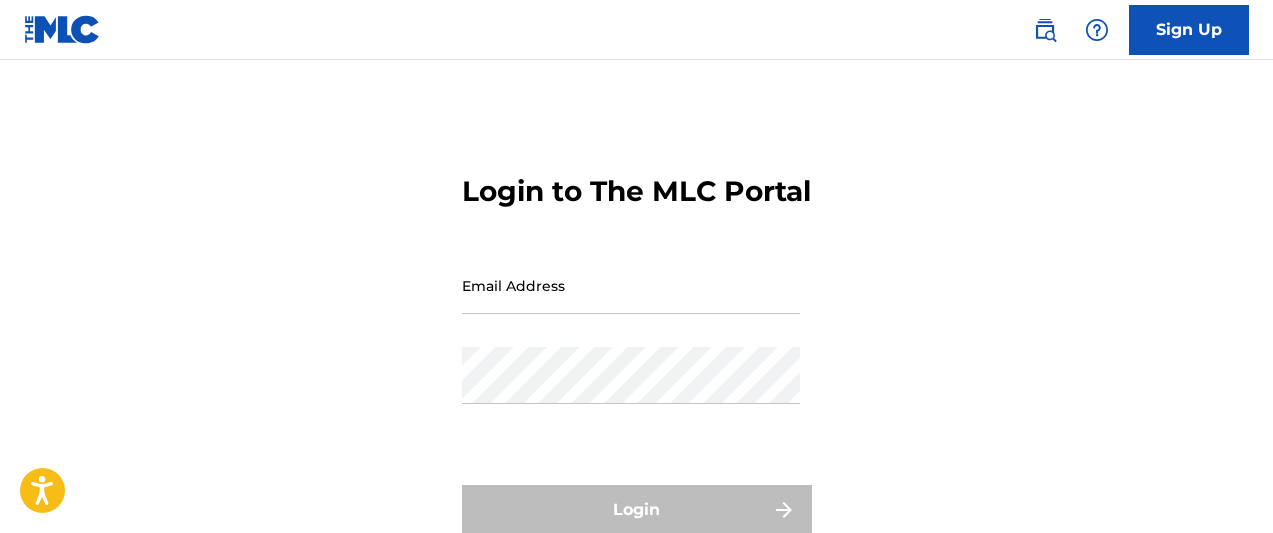 scroll, scrollTop: 0, scrollLeft: 0, axis: both 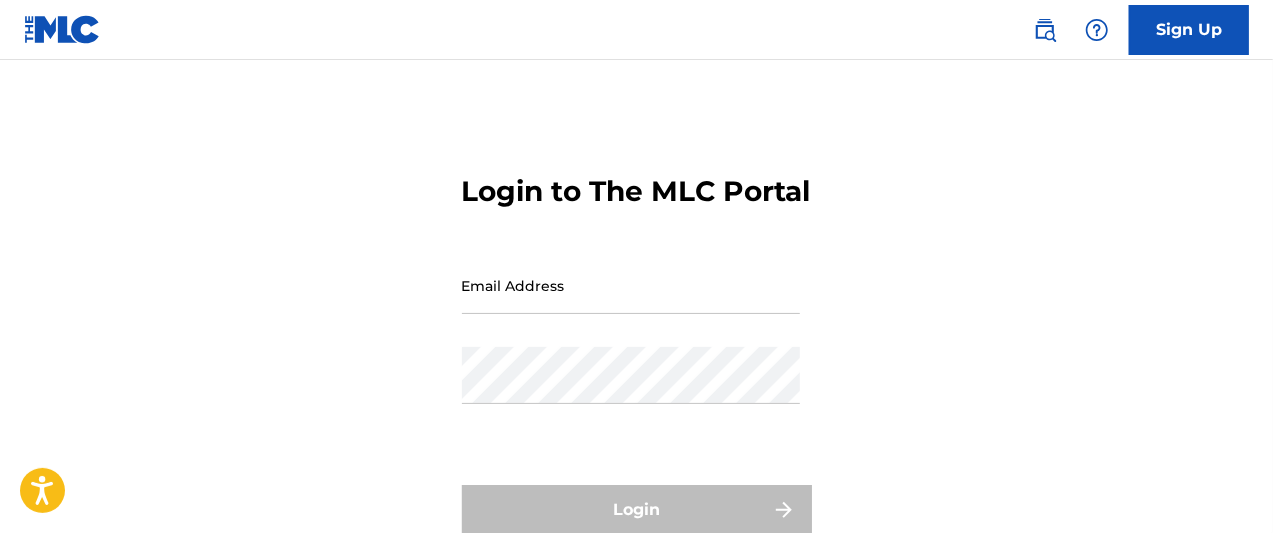 click on "Email Address" at bounding box center (631, 285) 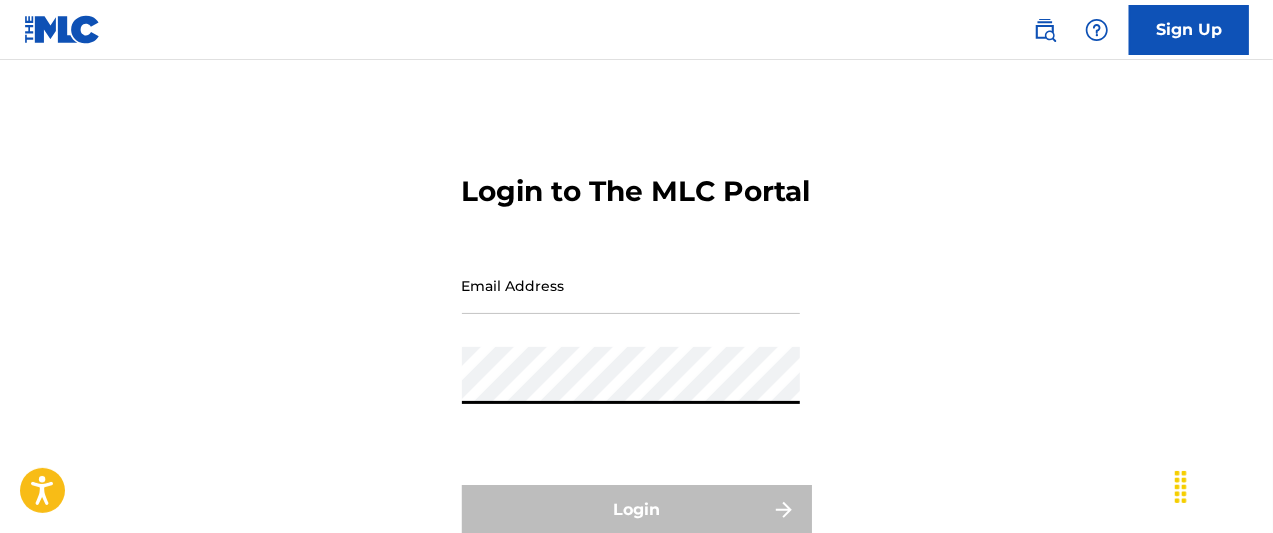 click on "Email Address" at bounding box center [631, 285] 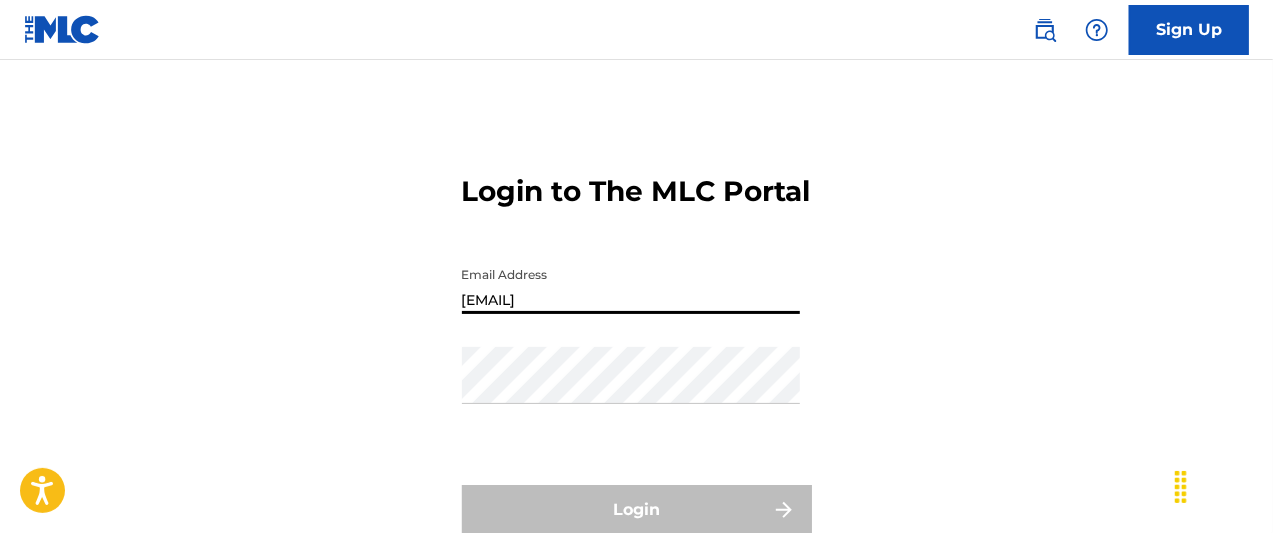 type on "[EMAIL]" 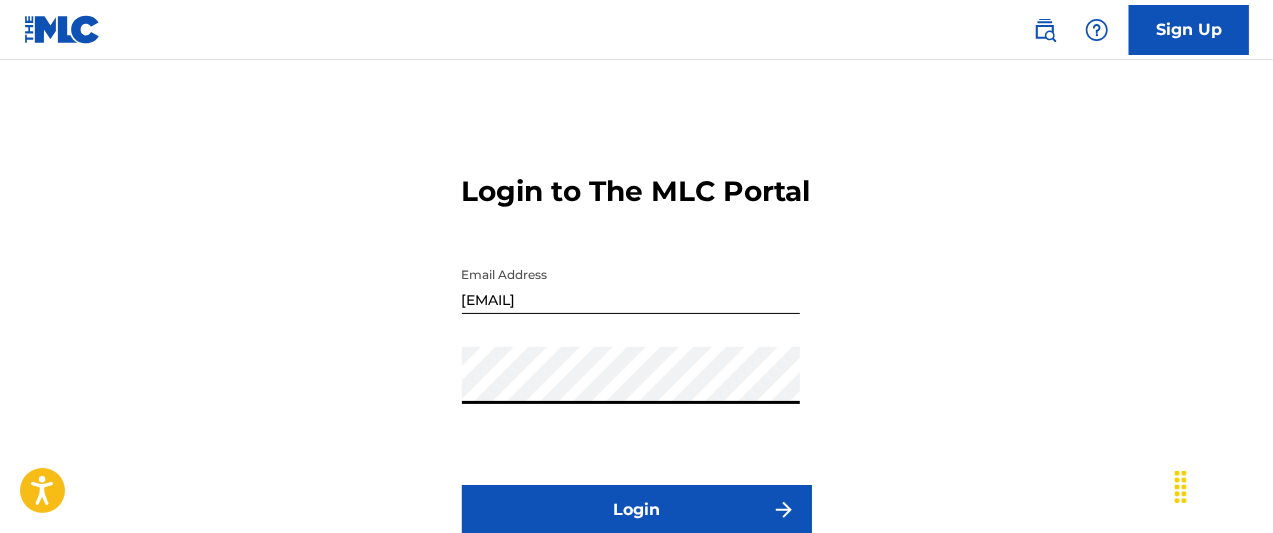 click on "Login" at bounding box center [637, 510] 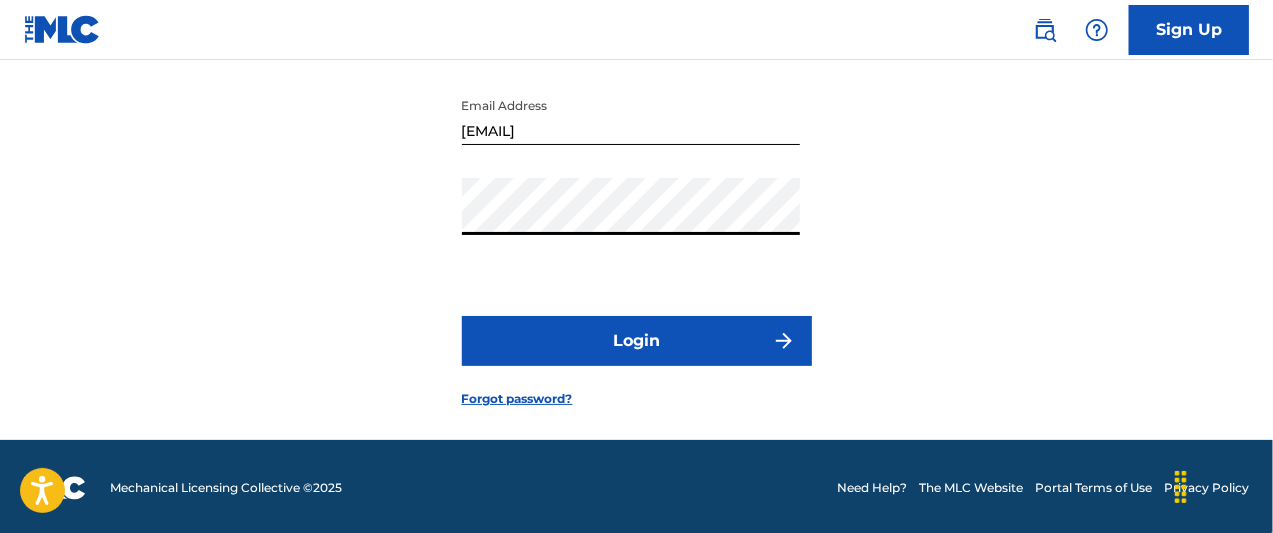 click on "Login" at bounding box center [637, 341] 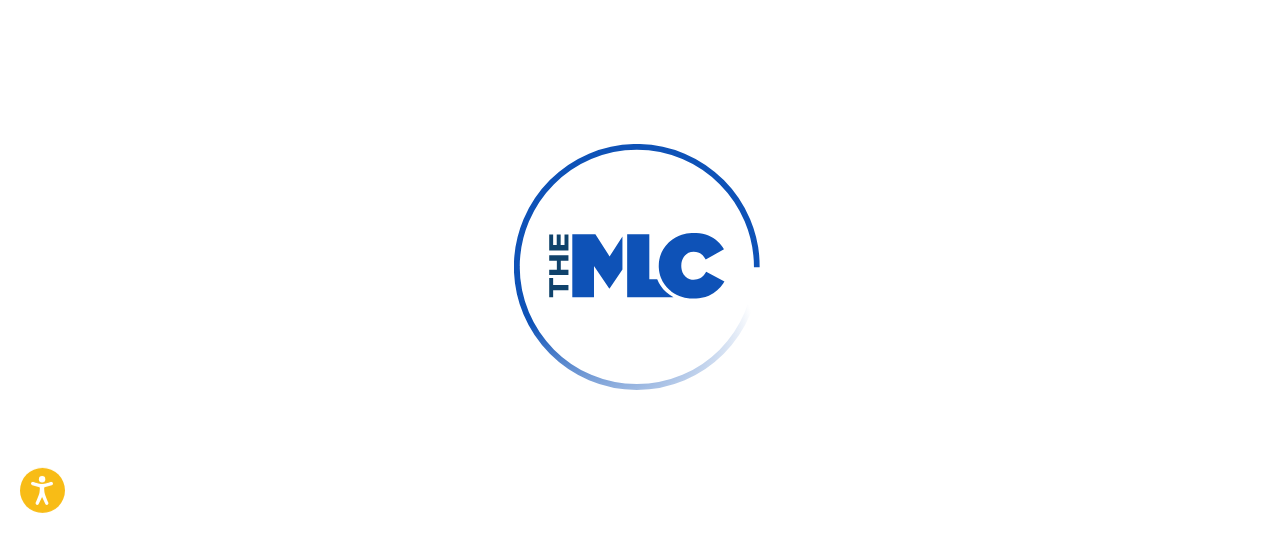 scroll, scrollTop: 175, scrollLeft: 0, axis: vertical 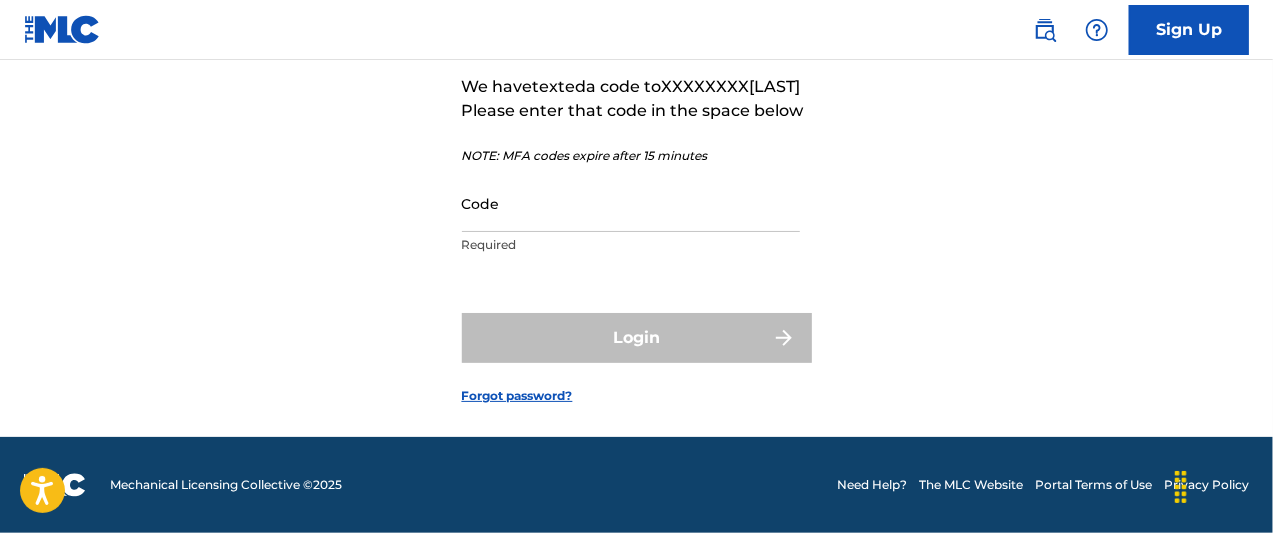 click on "Code" at bounding box center (631, 203) 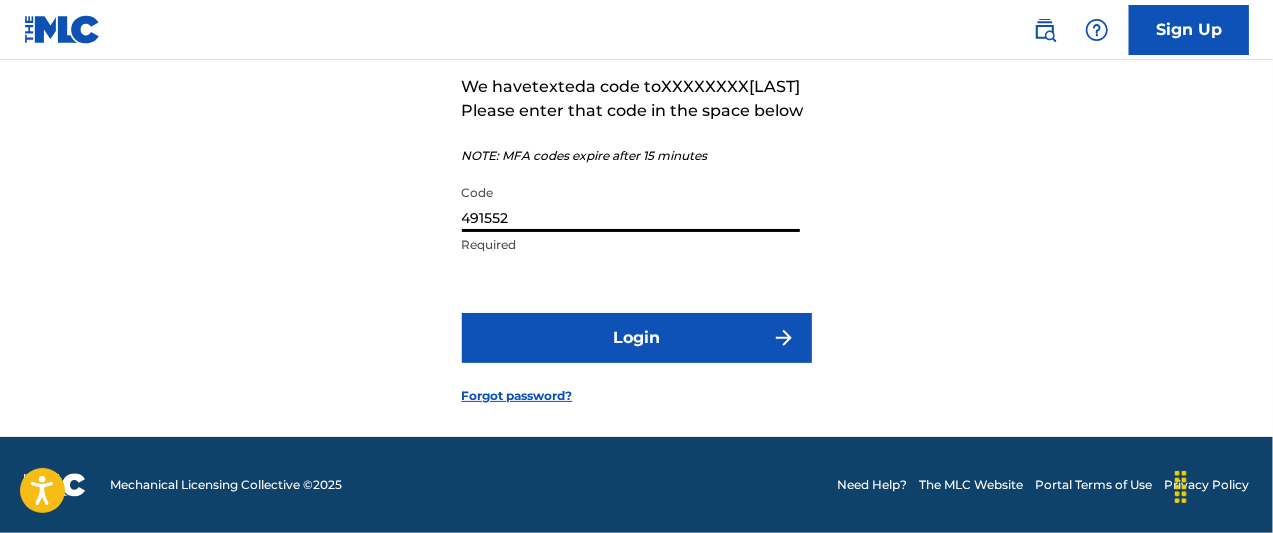 type on "491552" 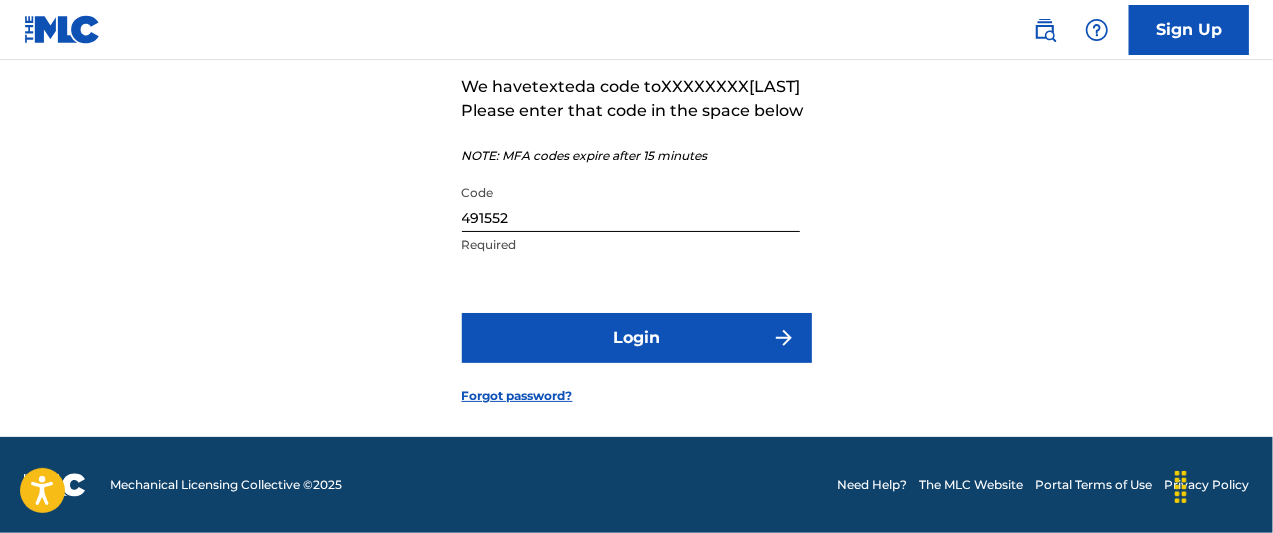 click on "Login" at bounding box center [637, 338] 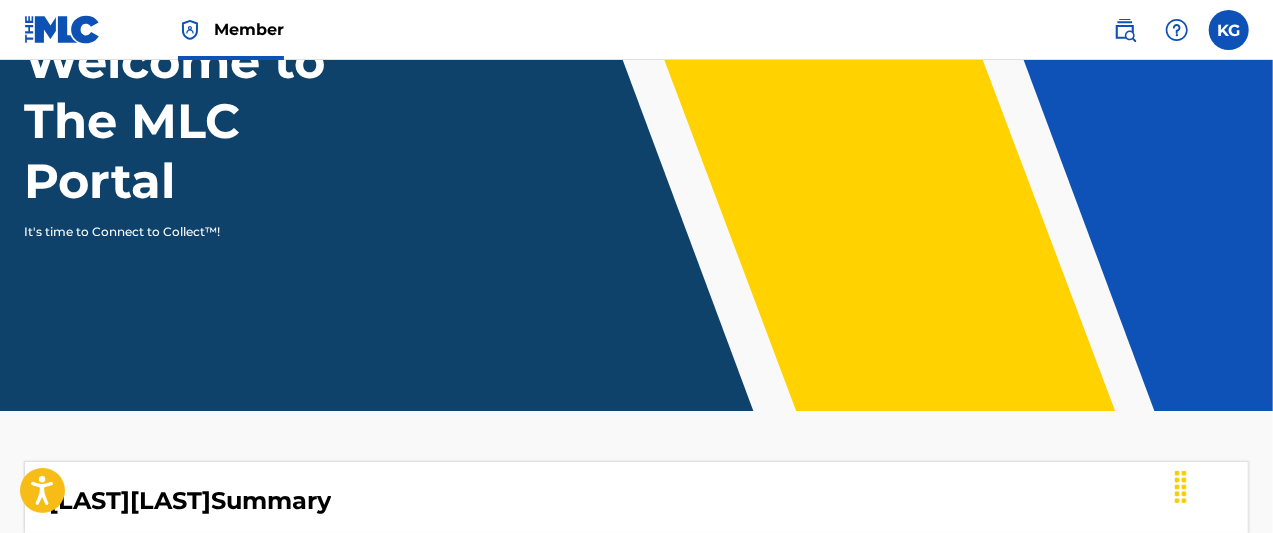scroll, scrollTop: 0, scrollLeft: 0, axis: both 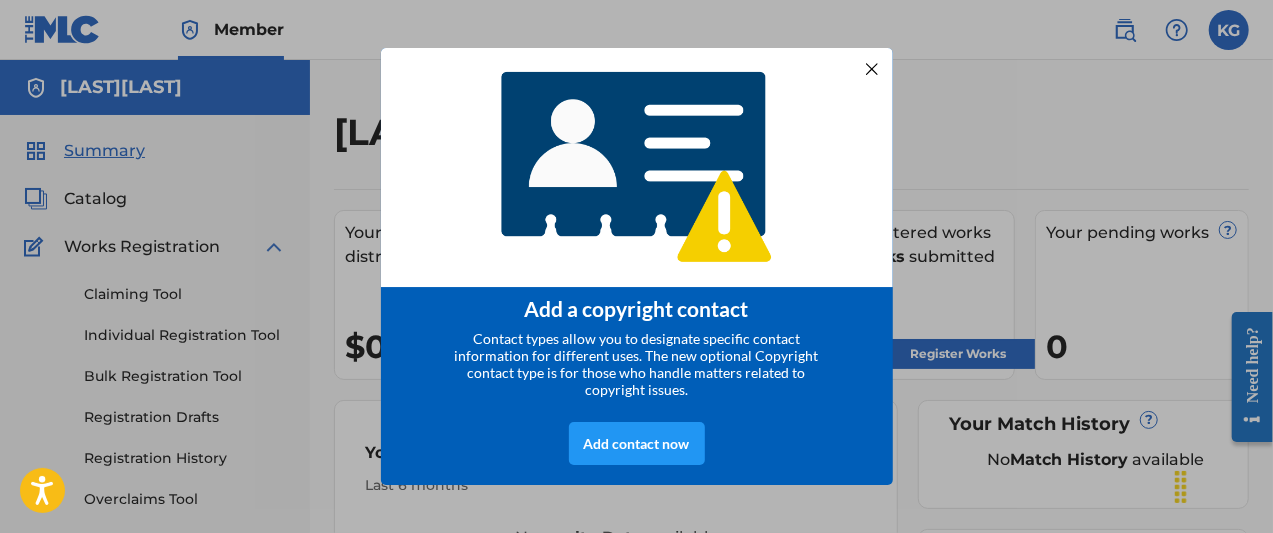 click at bounding box center [871, 68] 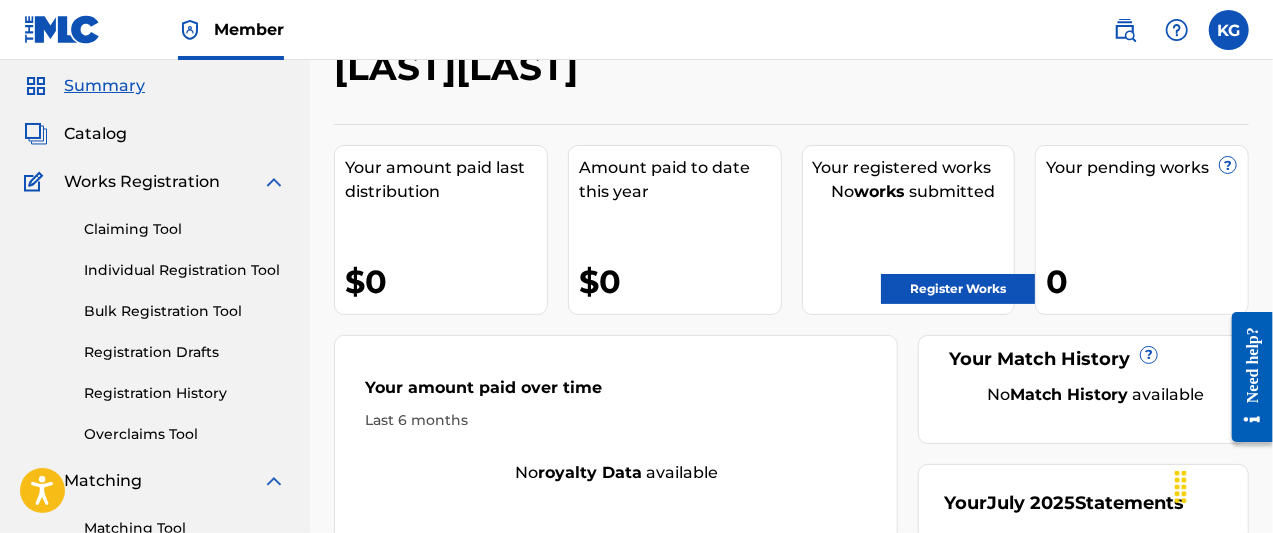 scroll, scrollTop: 64, scrollLeft: 0, axis: vertical 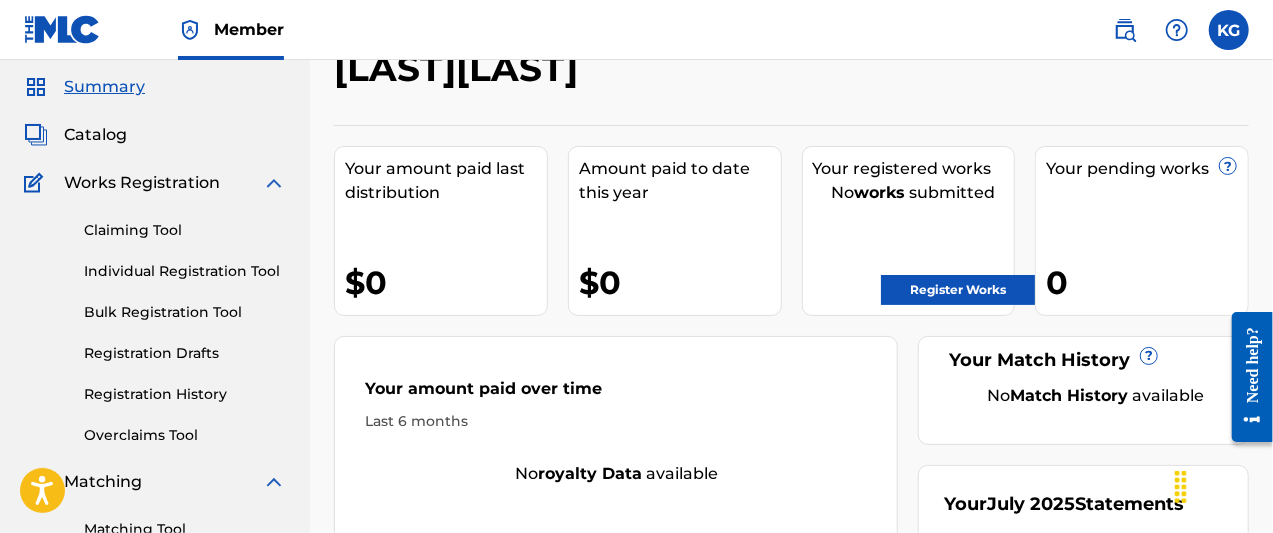 click on "Register Works" at bounding box center (958, 290) 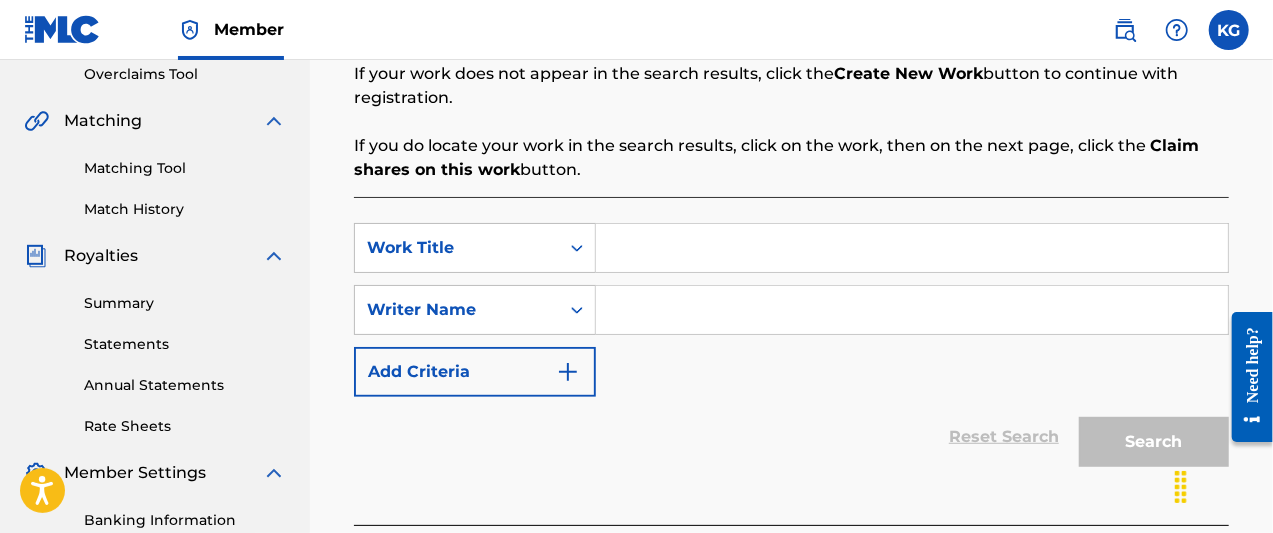 scroll, scrollTop: 428, scrollLeft: 0, axis: vertical 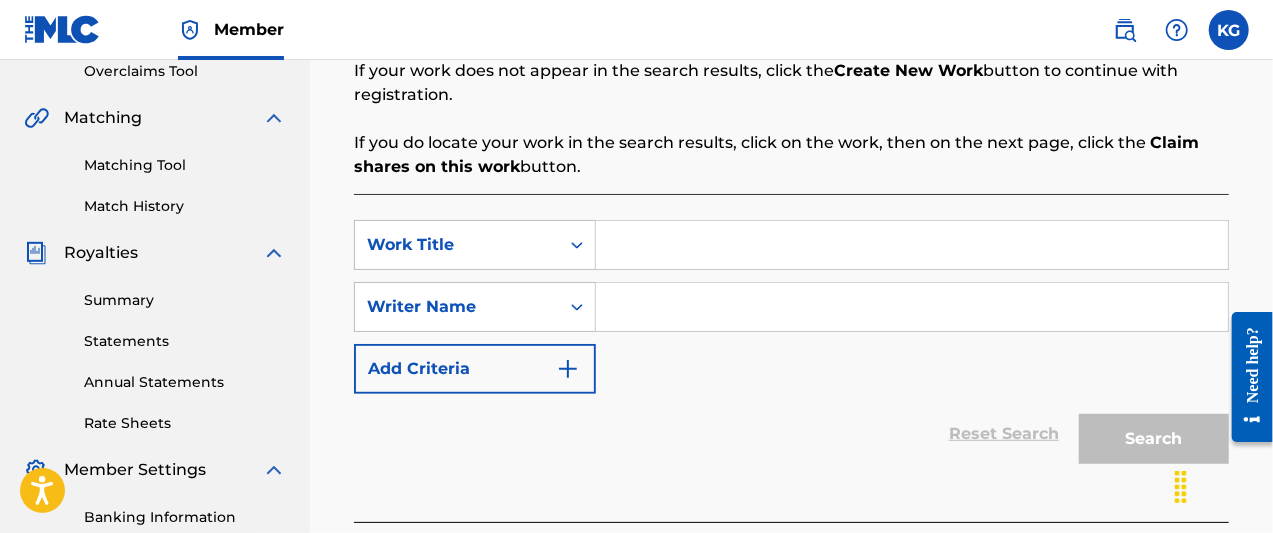 click at bounding box center (912, 245) 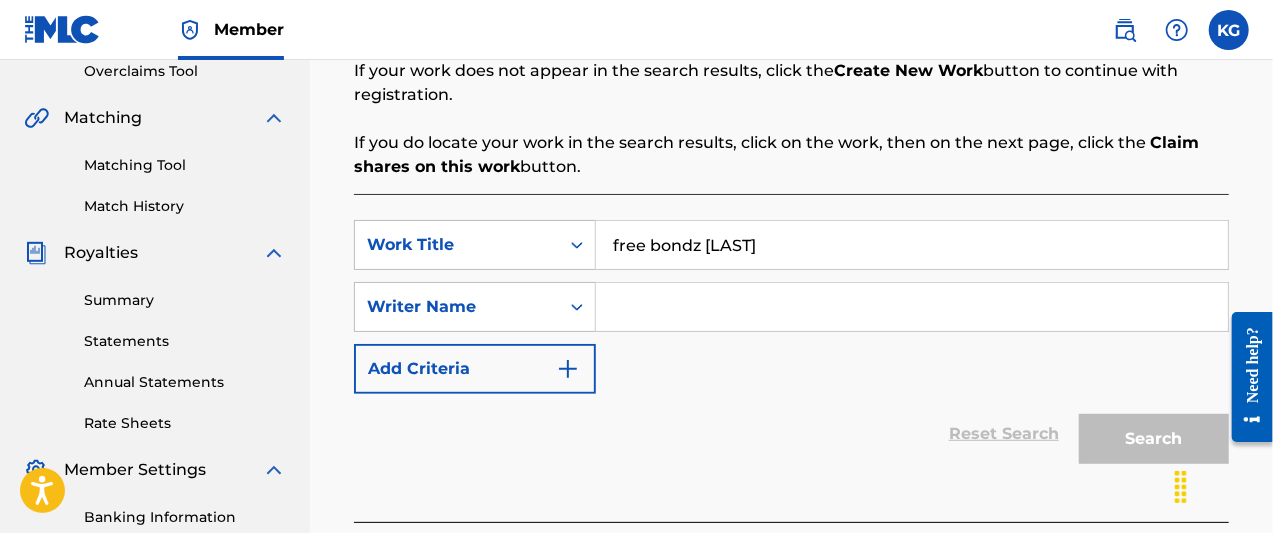 type on "free bondz [LAST]" 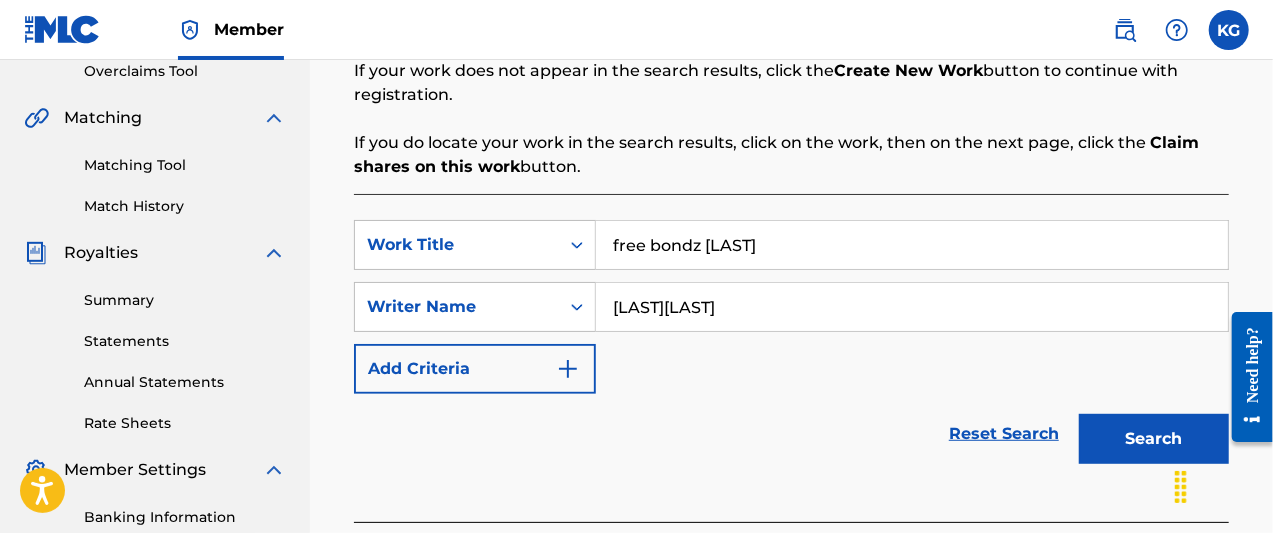 type on "[LAST][LAST]" 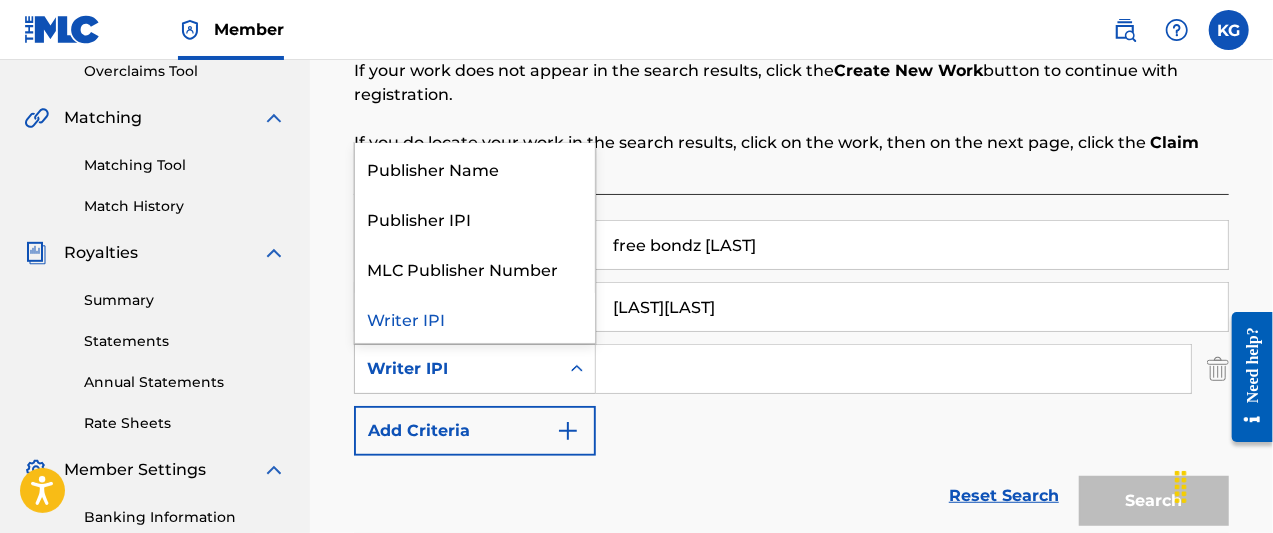 click on "Writer IPI" at bounding box center [457, 369] 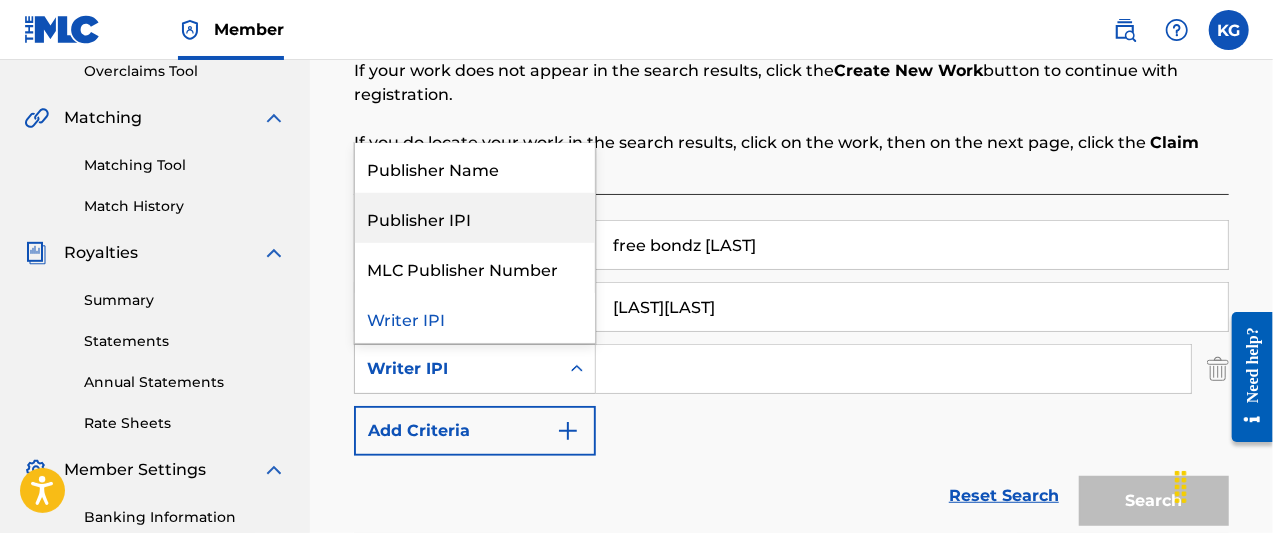 click on "SearchWithCriteriadc65c8eb-37aa-4841-b466-10fef0a666c4 Work Title free bondz [LAST] SearchWithCriteria32ffb905-7fd3-4fed-aae4-1fd0eb810205 Writer Name [LAST][LAST] SearchWithCriteria8ad78712-09d9-46e3-8977-9da358e876c1 4 results available. Use Up and Down to choose options, press Enter to select the currently focused option, press Escape to exit the menu, press Tab to select the option and exit the menu. Writer IPI Publisher Name Publisher IPI MLC Publisher Number Writer IPI Add Criteria" at bounding box center [791, 338] 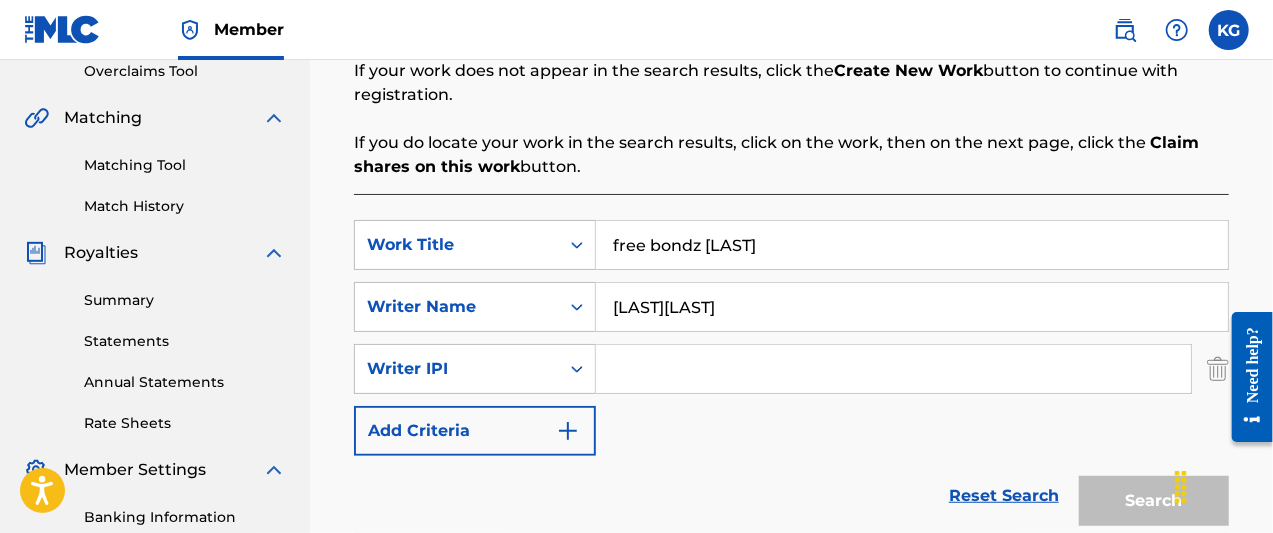 click at bounding box center (1244, 377) 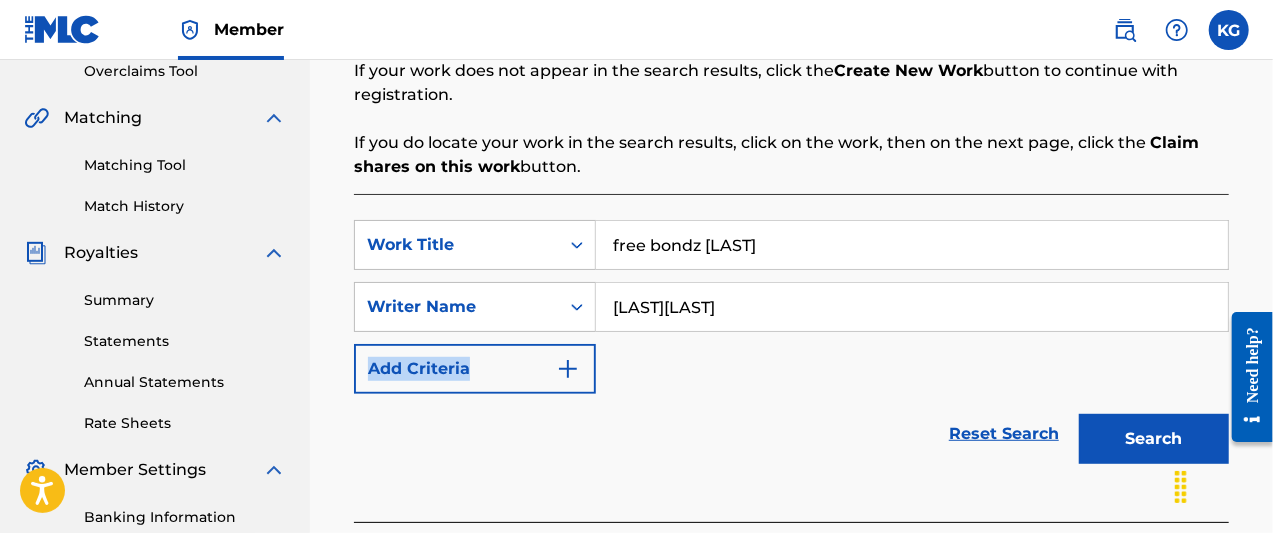 click on "SearchWithCriteriadc65c8eb-37aa-4841-b466-10fef0a666c4 Work Title free bondz [LAST] SearchWithCriteria32ffb905-7fd3-4fed-aae4-1fd0eb810205 Writer Name [LAST][LAST] Add Criteria" at bounding box center (791, 307) 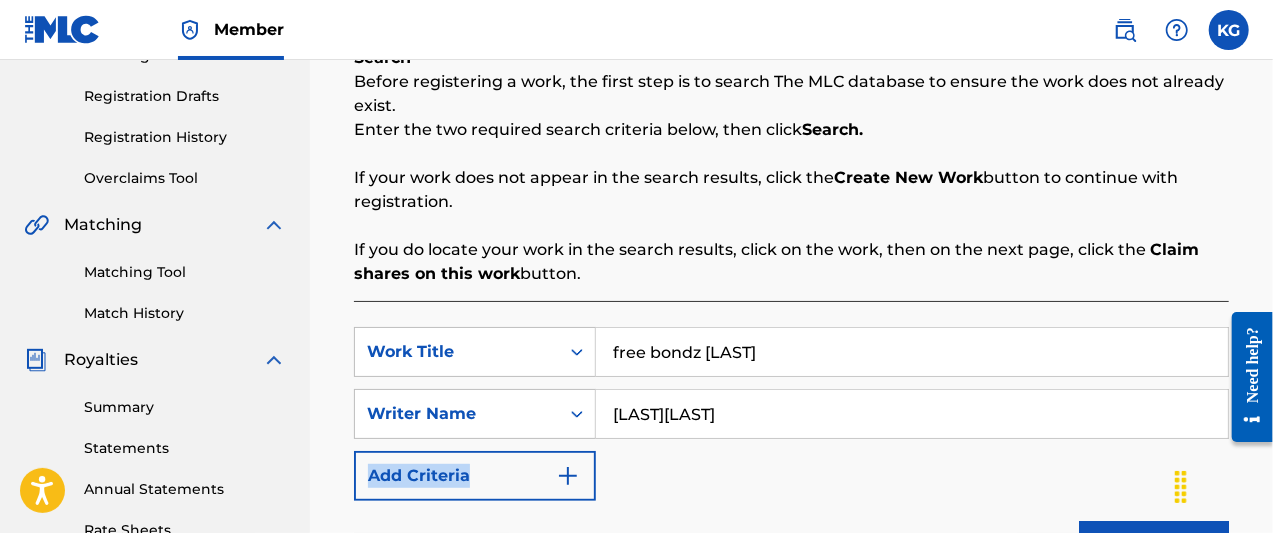 scroll, scrollTop: 296, scrollLeft: 0, axis: vertical 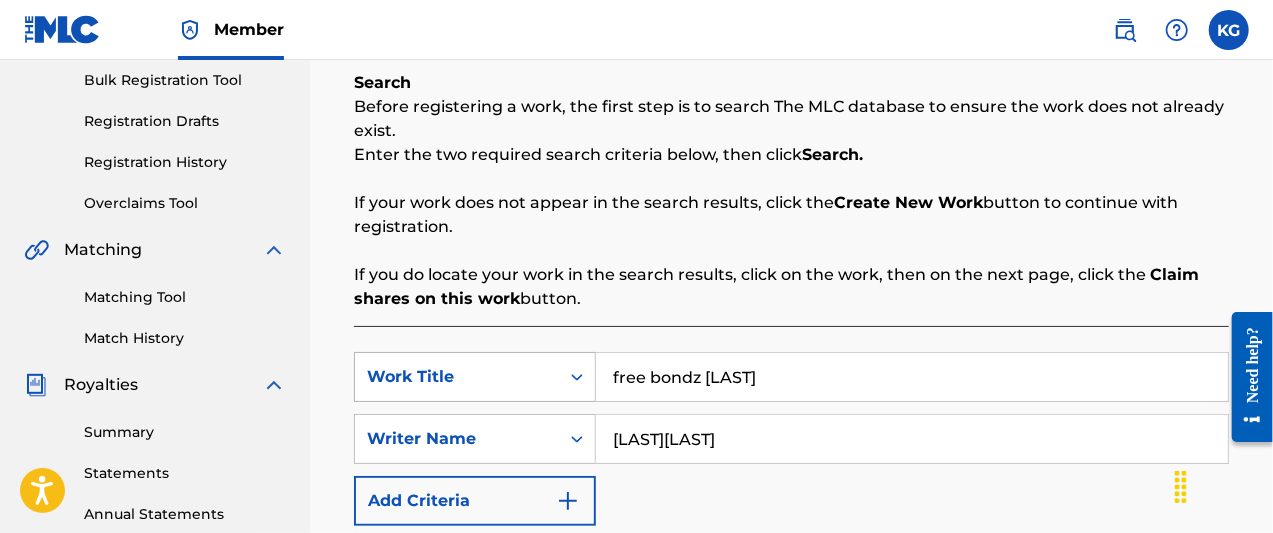 drag, startPoint x: 696, startPoint y: 374, endPoint x: 582, endPoint y: 392, distance: 115.41231 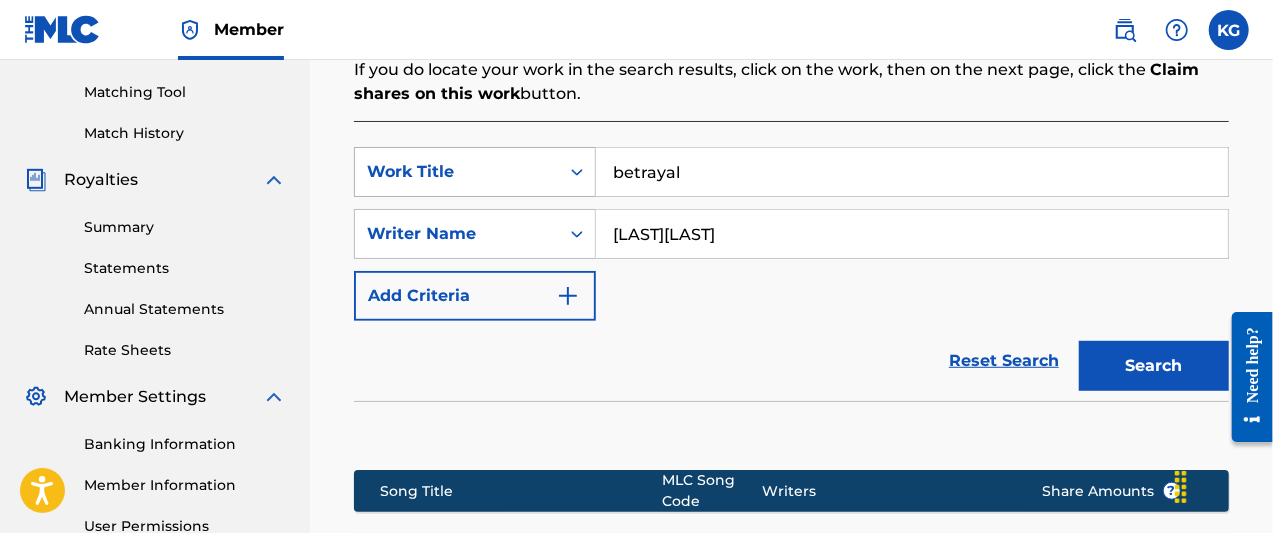 scroll, scrollTop: 519, scrollLeft: 0, axis: vertical 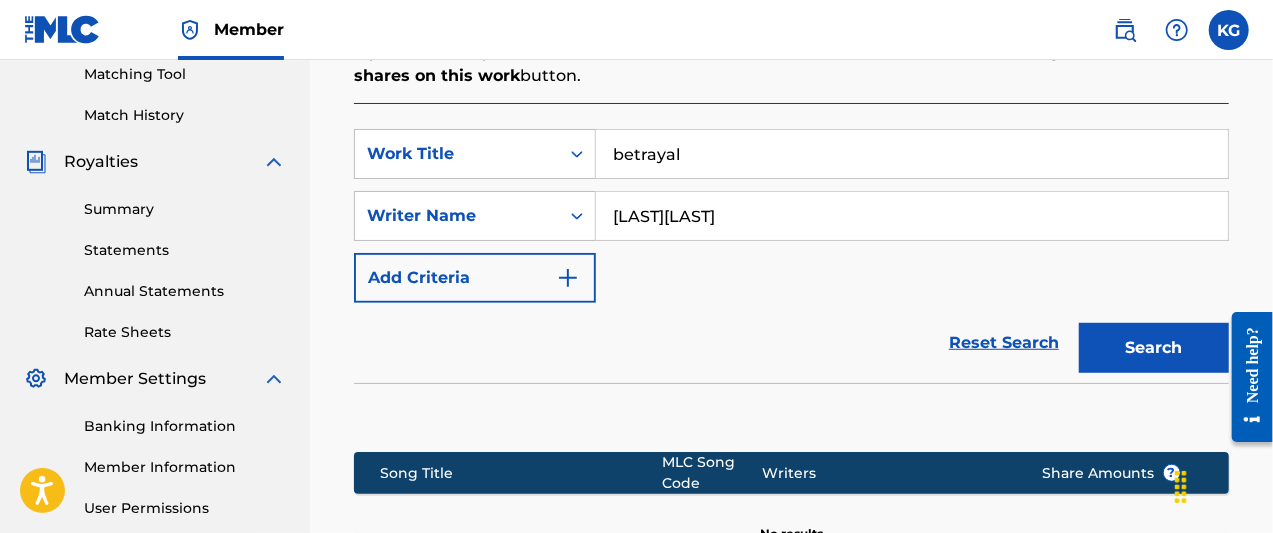 type on "betrayal" 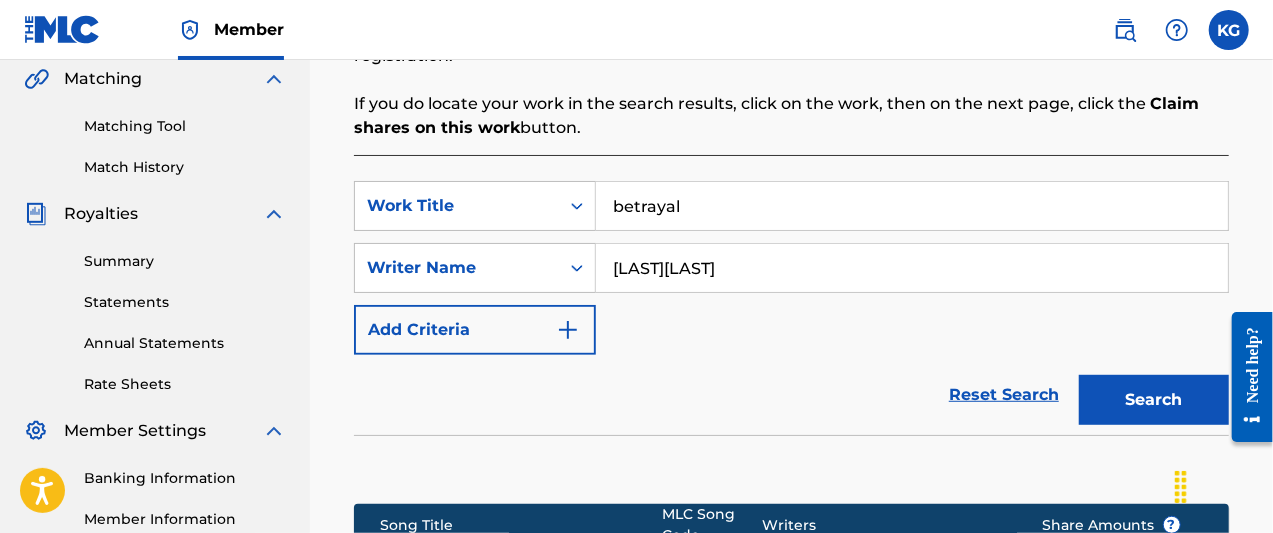 scroll, scrollTop: 463, scrollLeft: 0, axis: vertical 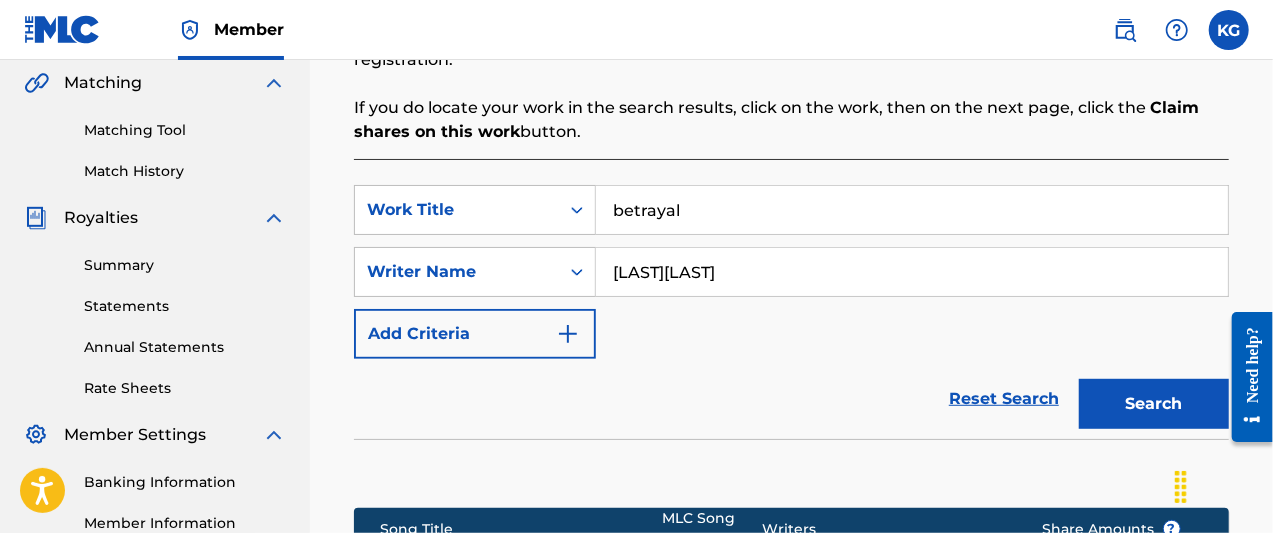click on "[LAST][LAST]" at bounding box center (912, 272) 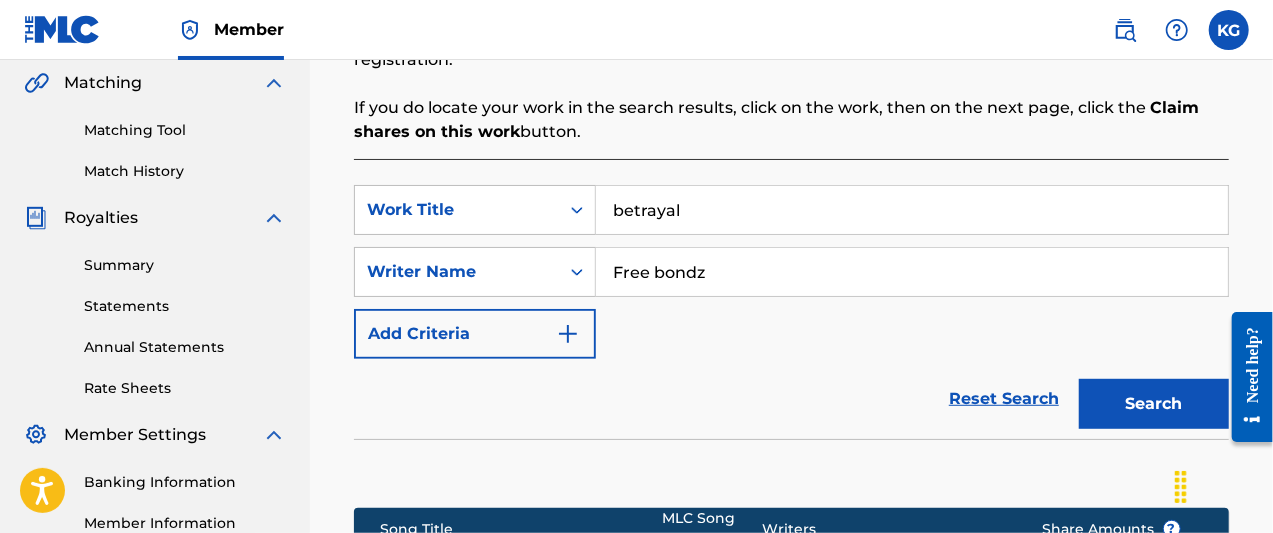 type on "Free bondz" 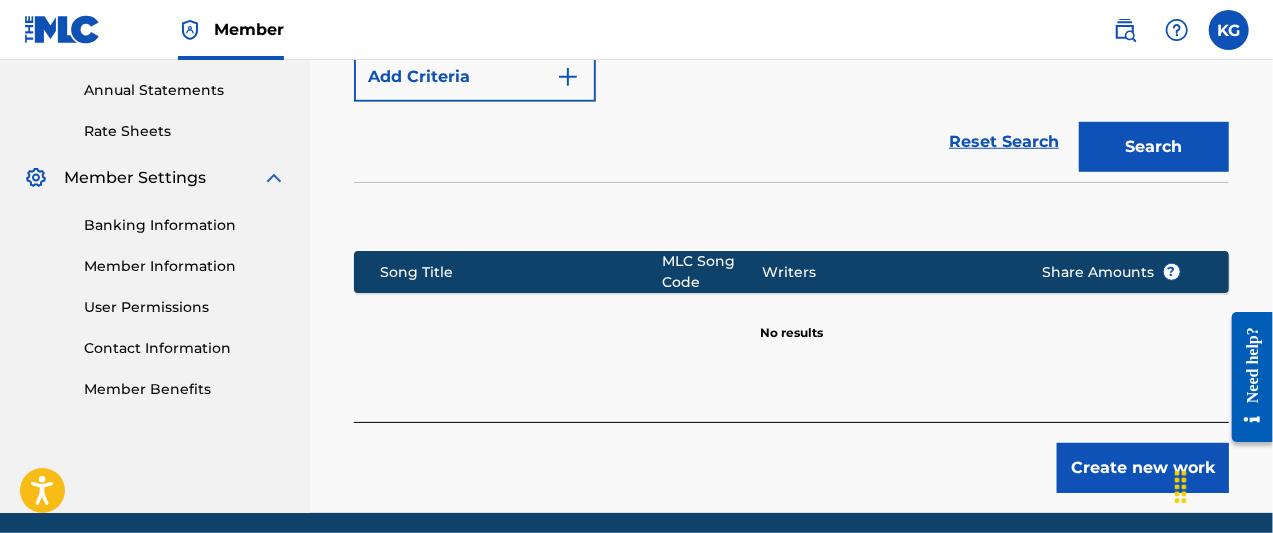 scroll, scrollTop: 721, scrollLeft: 0, axis: vertical 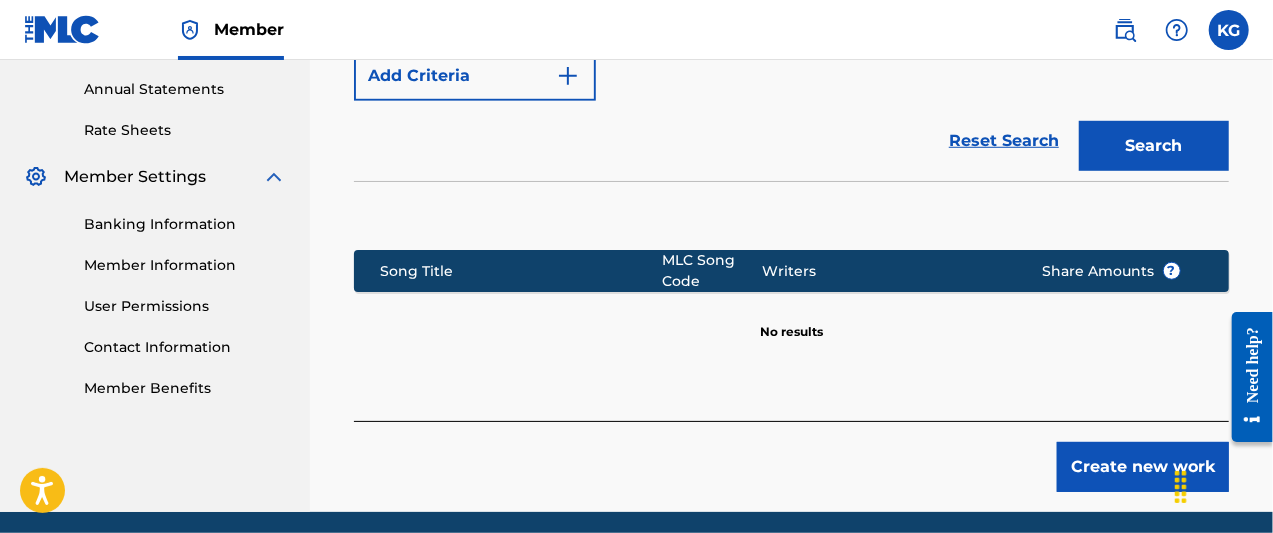 click on "Create new work" at bounding box center [1143, 467] 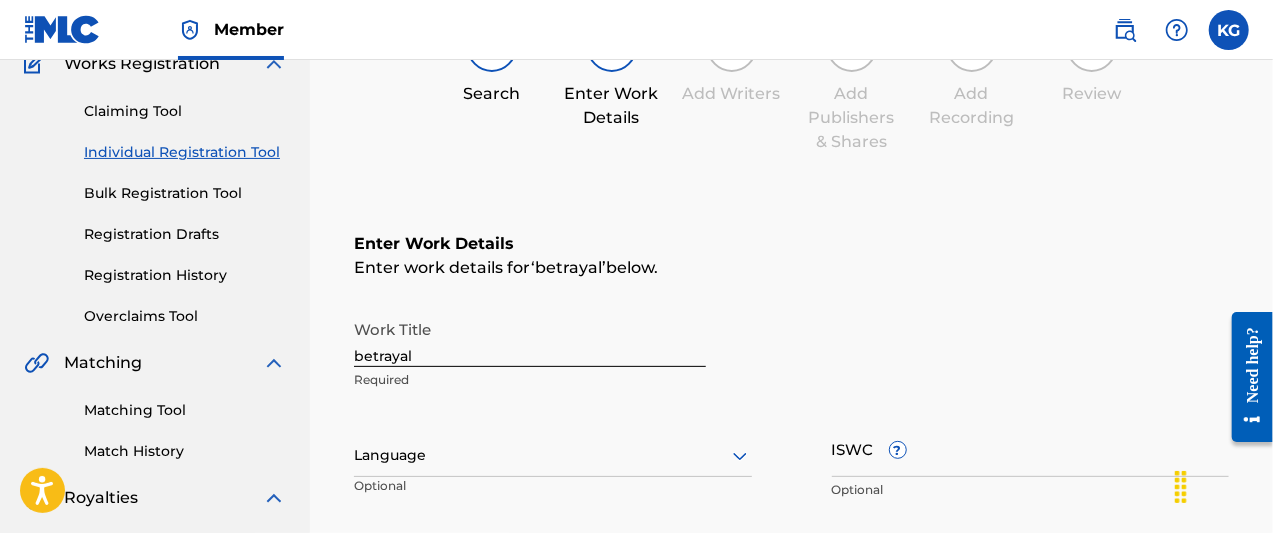 scroll, scrollTop: 185, scrollLeft: 0, axis: vertical 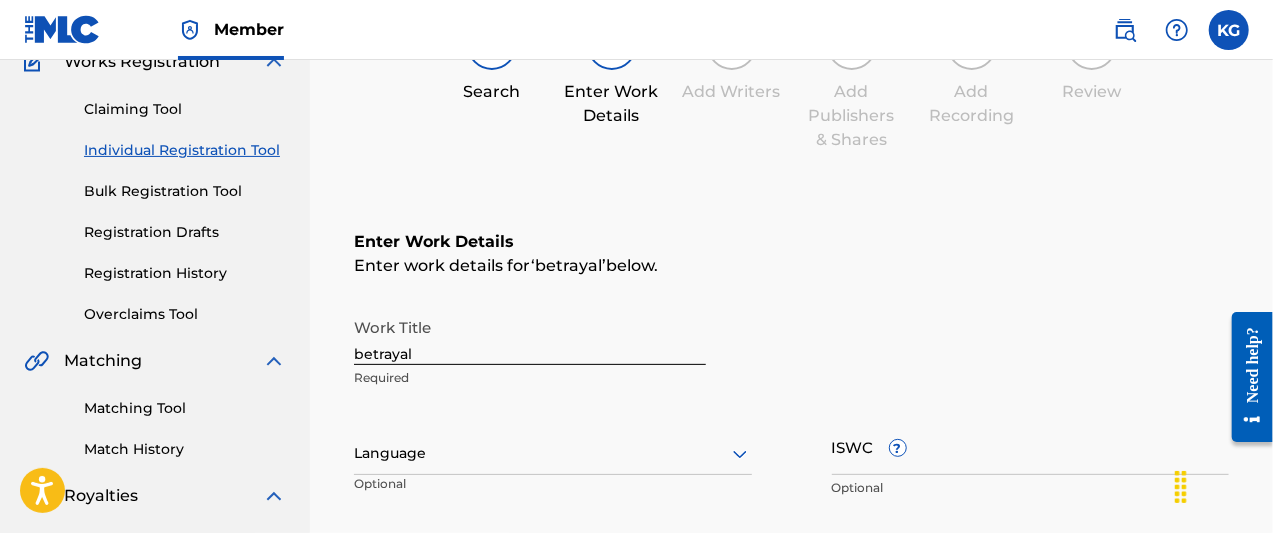 click on "betrayal" at bounding box center (530, 336) 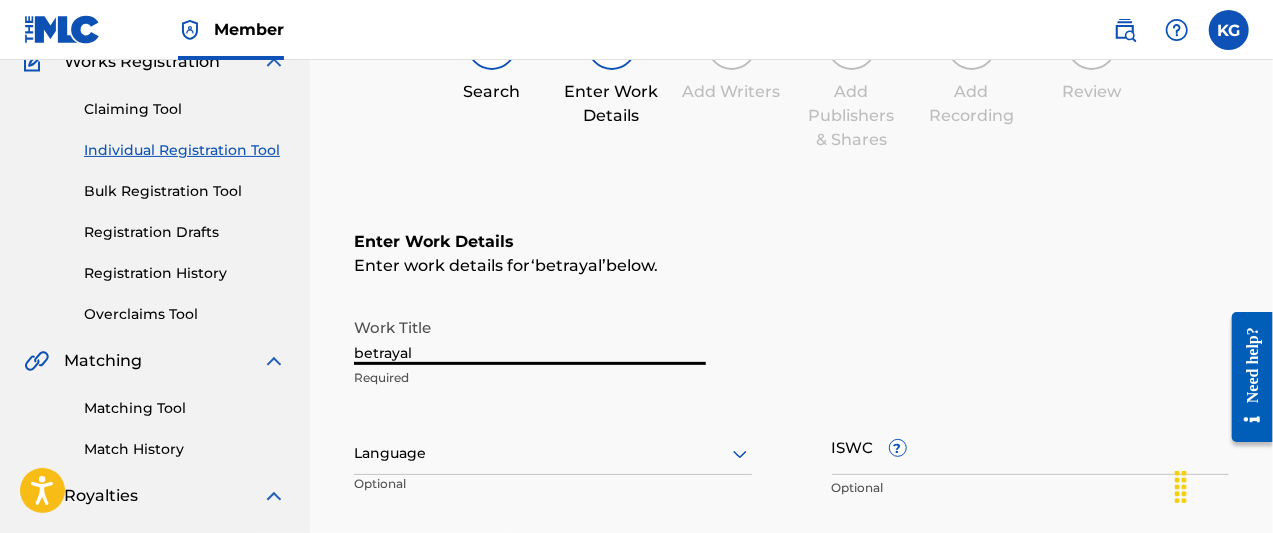 click on "betrayal" at bounding box center [530, 336] 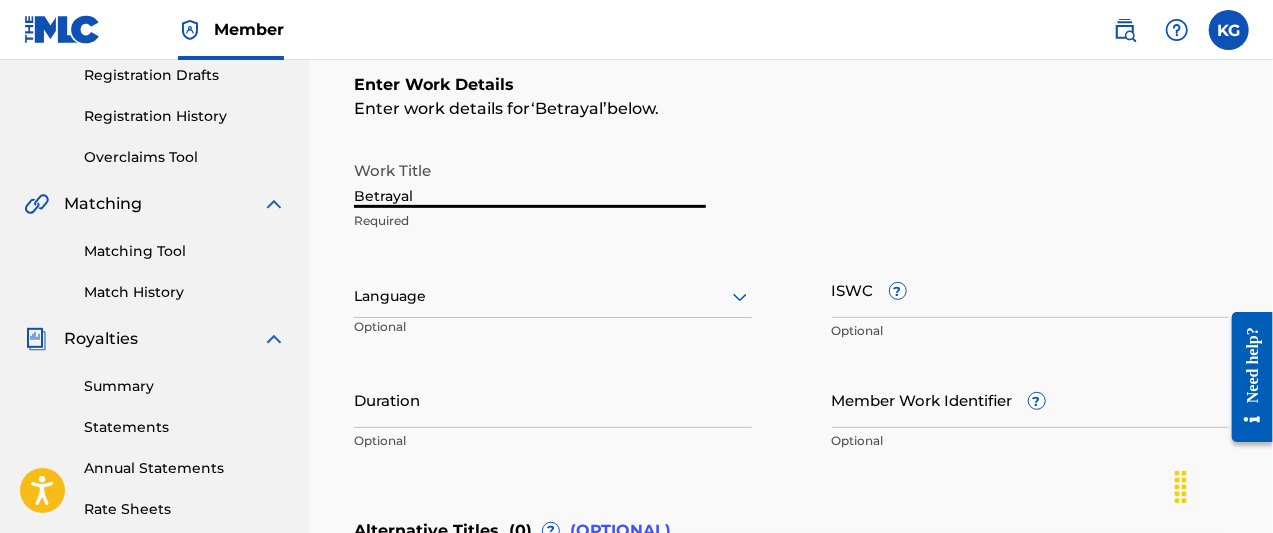 scroll, scrollTop: 343, scrollLeft: 0, axis: vertical 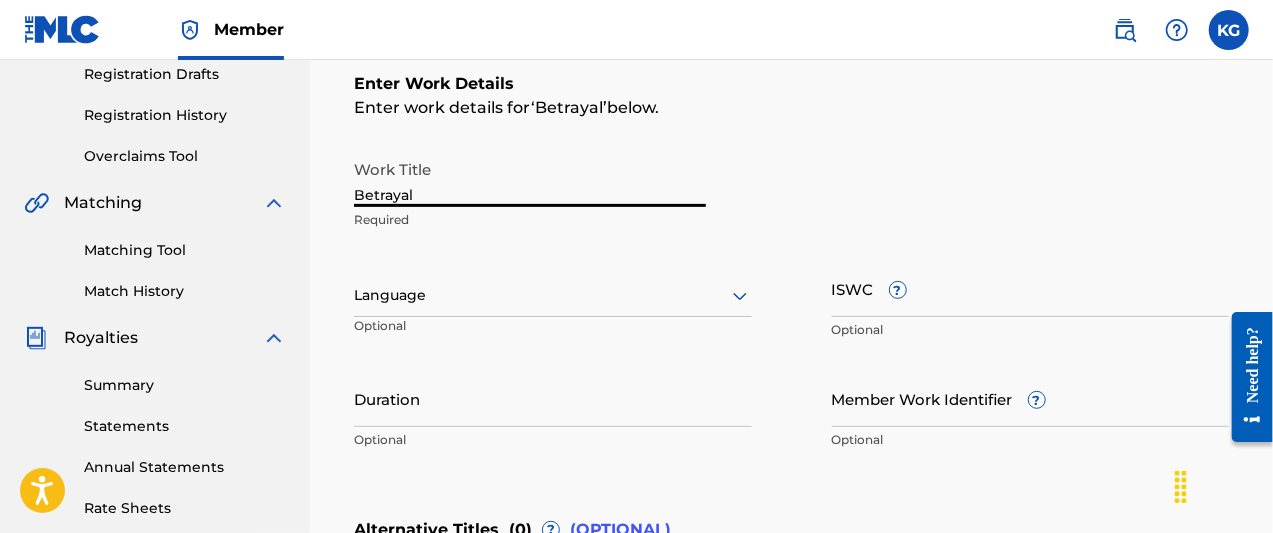 type on "Betrayal" 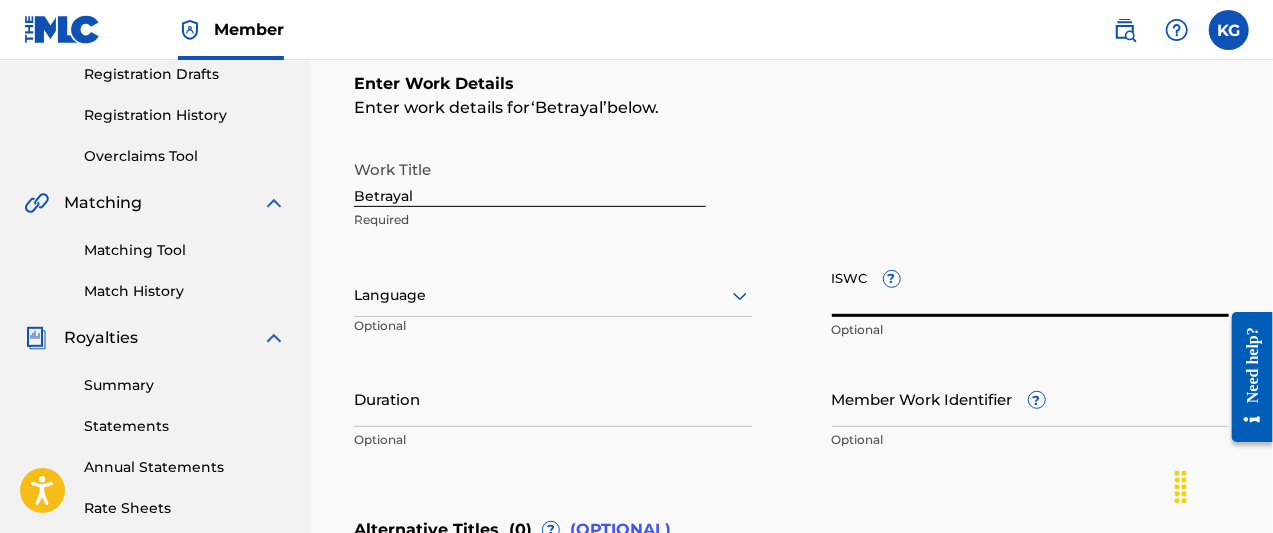 drag, startPoint x: 870, startPoint y: 291, endPoint x: 832, endPoint y: 271, distance: 42.941822 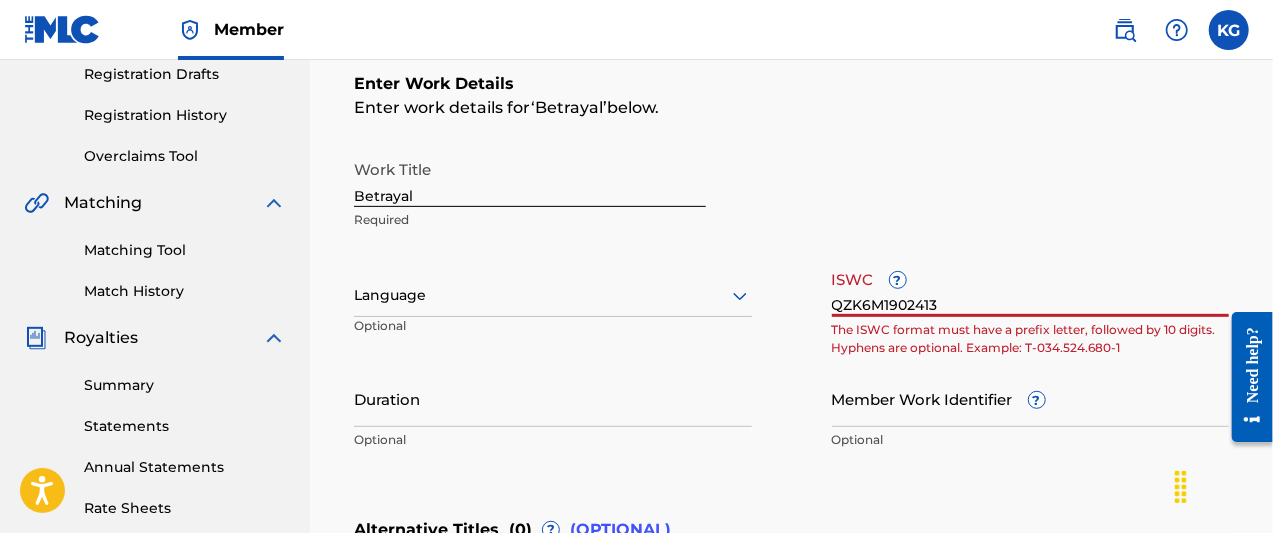 click on "QZK6M1902413" at bounding box center [1031, 288] 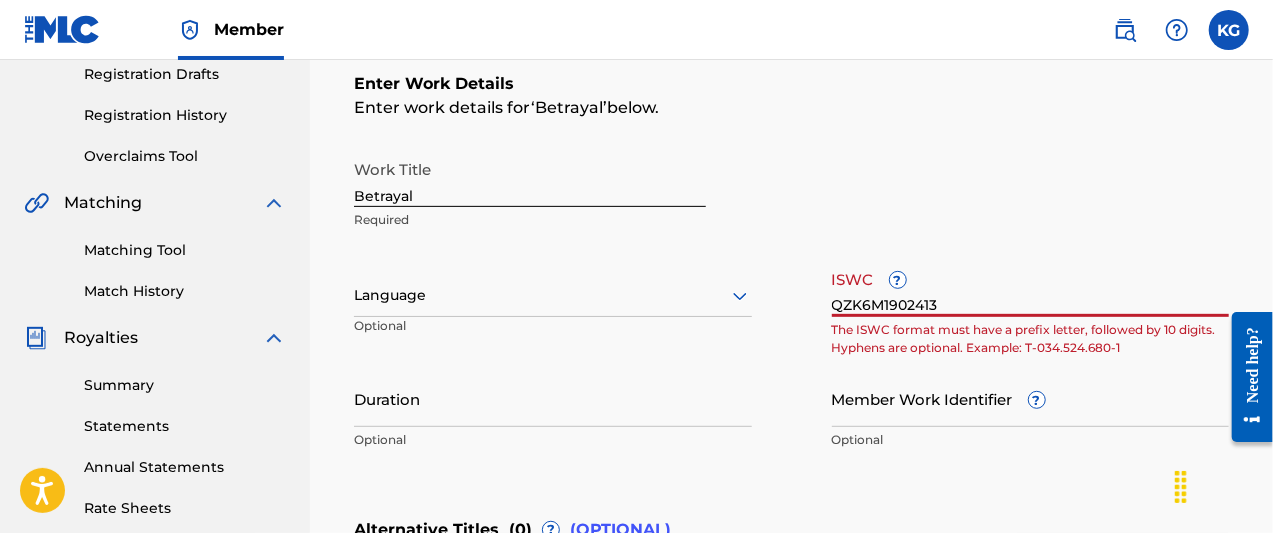 type on "QZK6M1902413" 